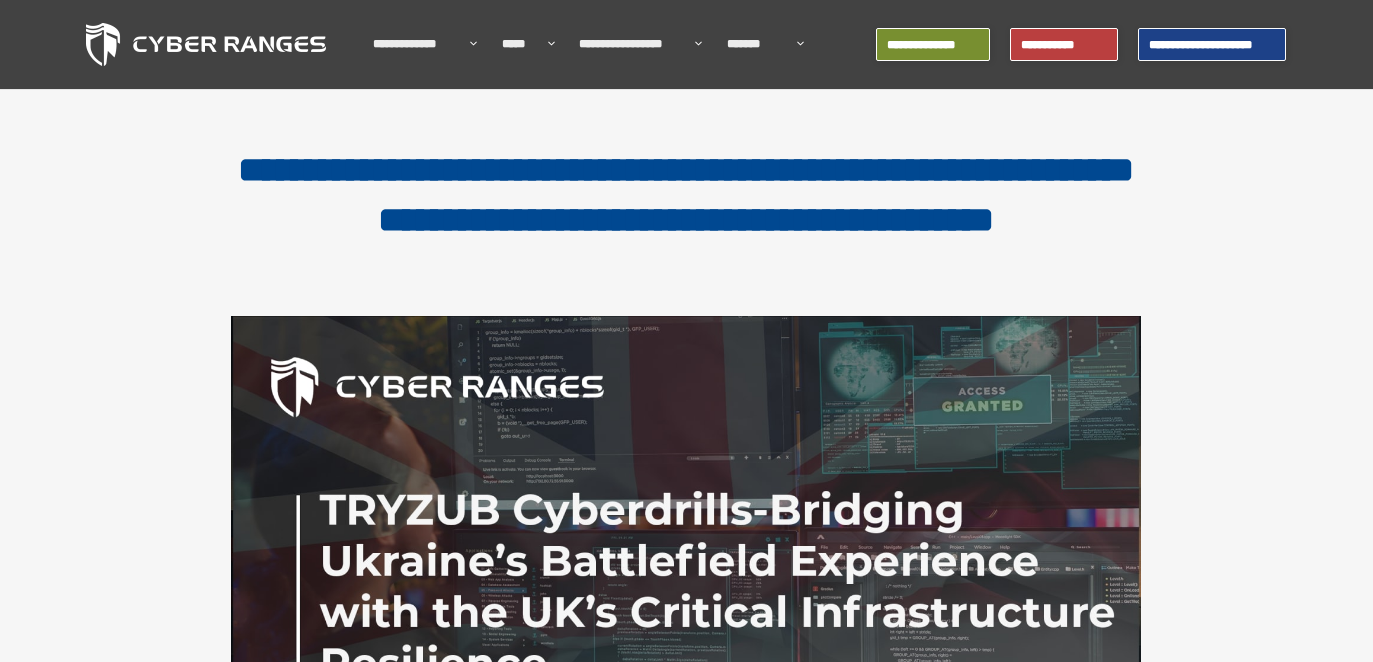 scroll, scrollTop: 0, scrollLeft: 0, axis: both 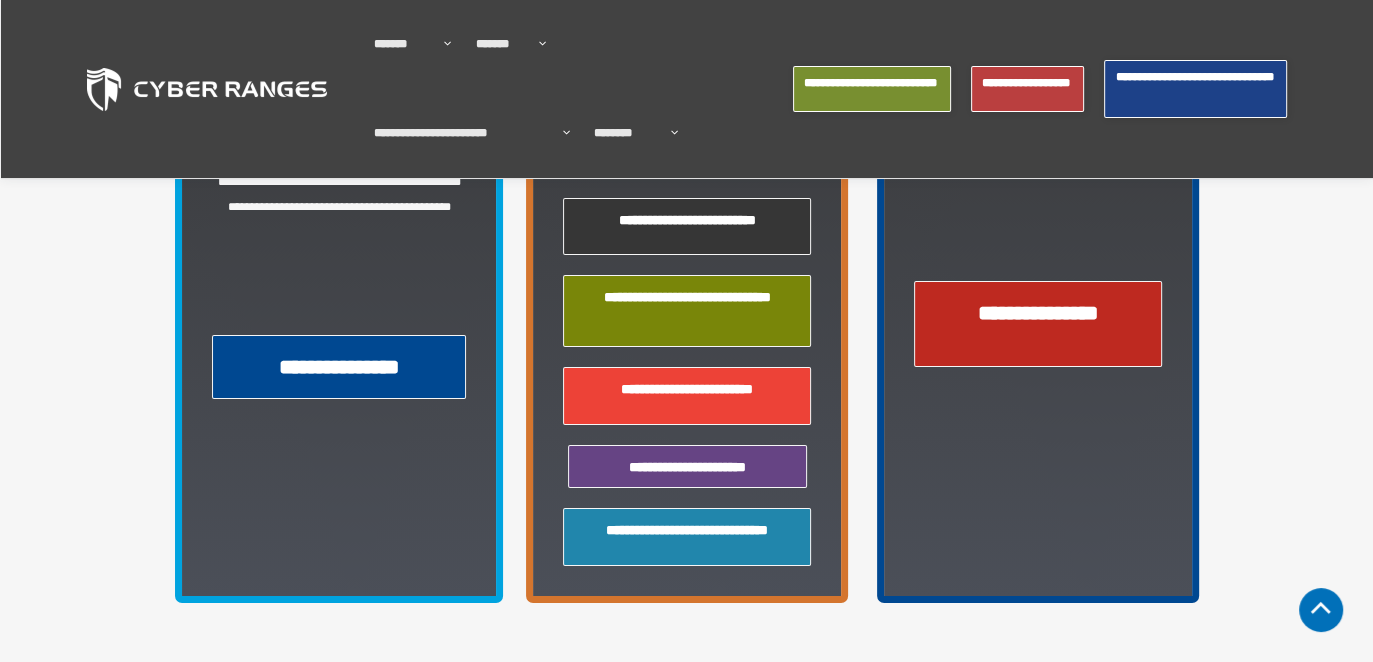 click on "**********" at bounding box center [1038, 313] 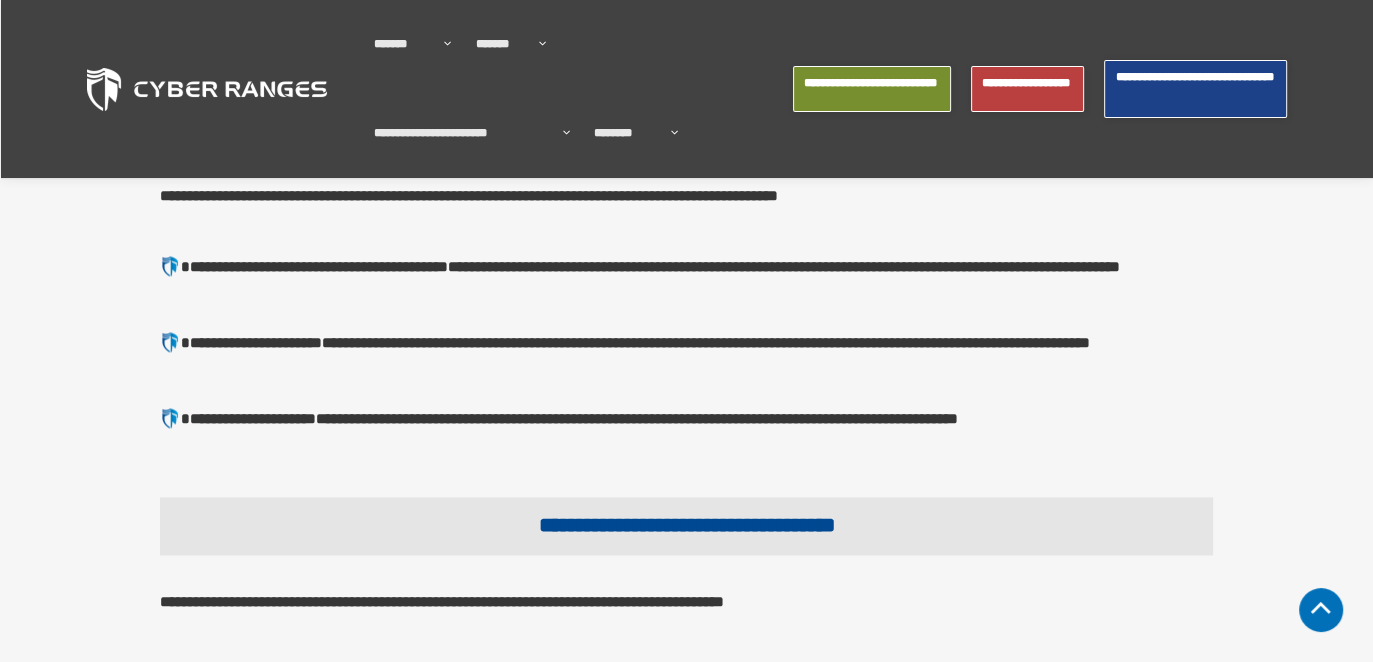 scroll, scrollTop: 2400, scrollLeft: 0, axis: vertical 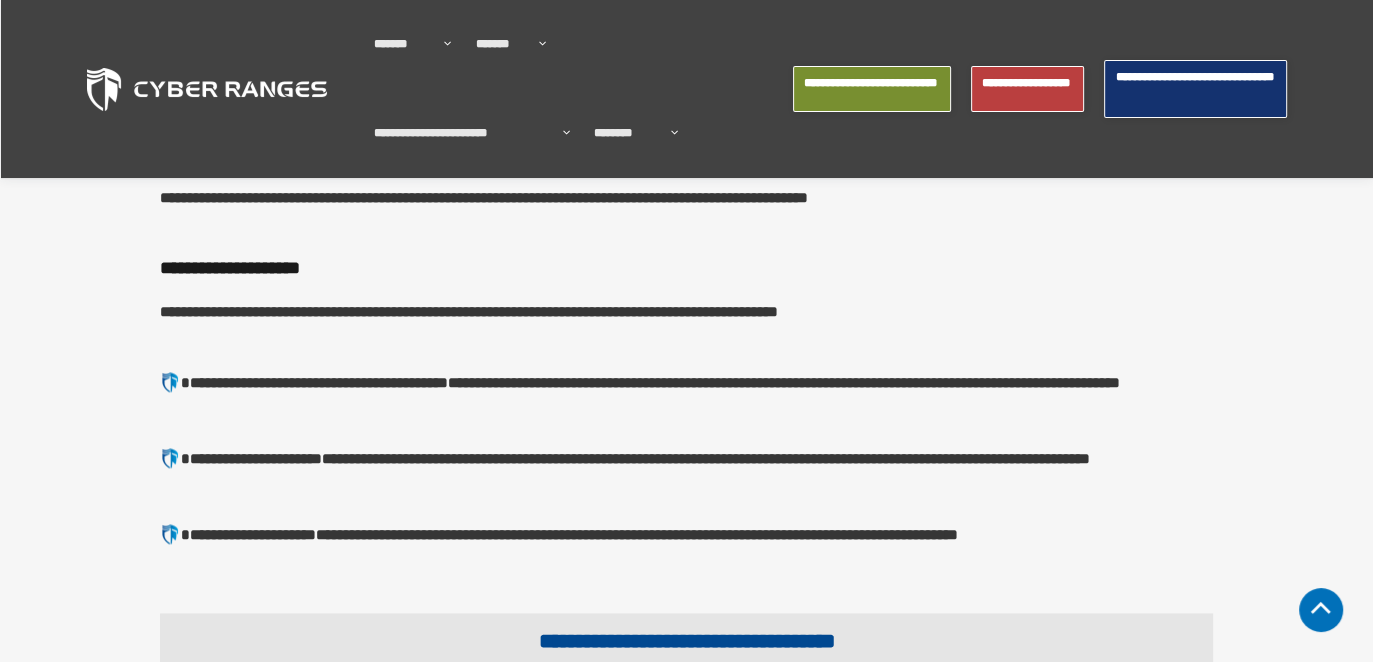 click on "**********" at bounding box center [1194, 77] 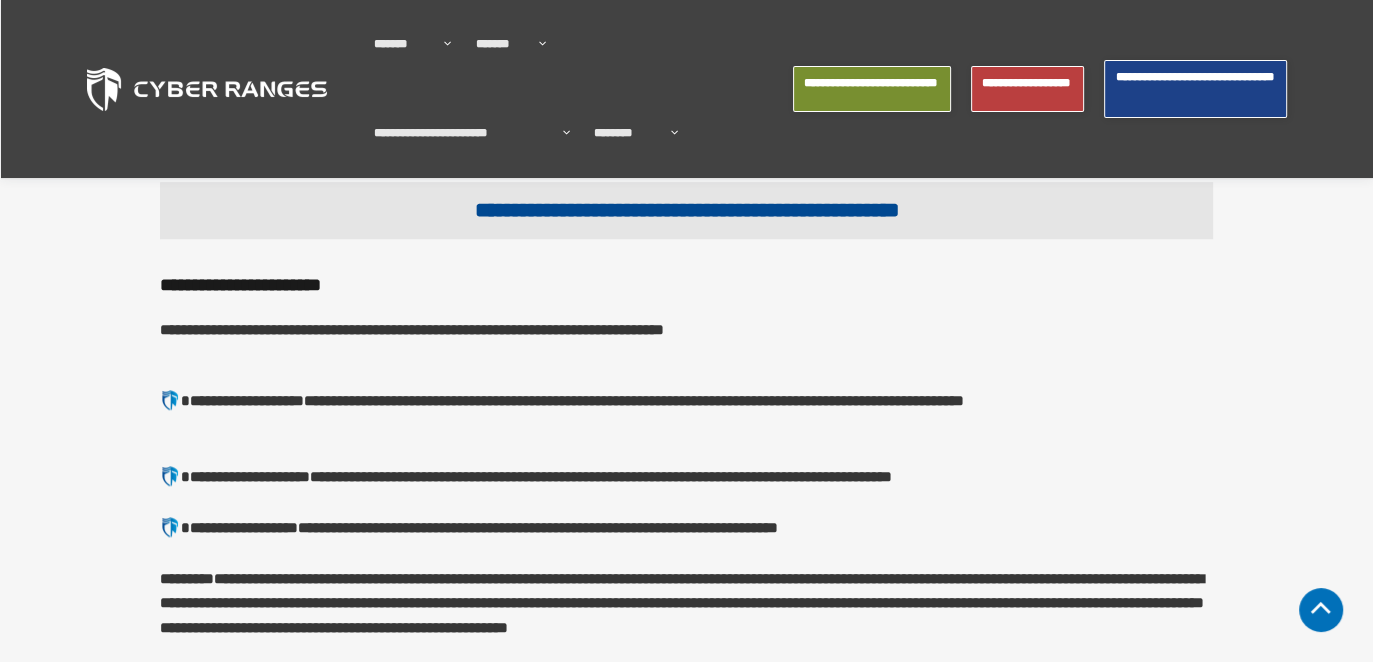 scroll, scrollTop: 1600, scrollLeft: 0, axis: vertical 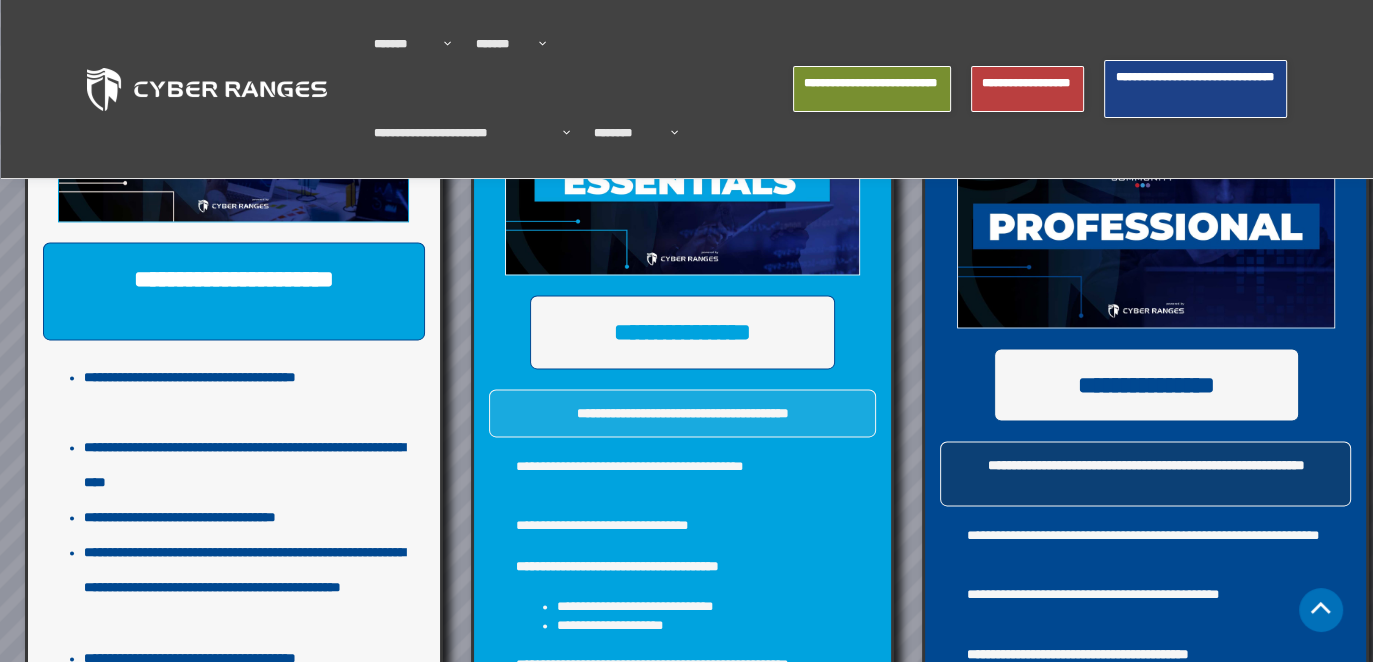 click on "**********" at bounding box center (1040, 89) 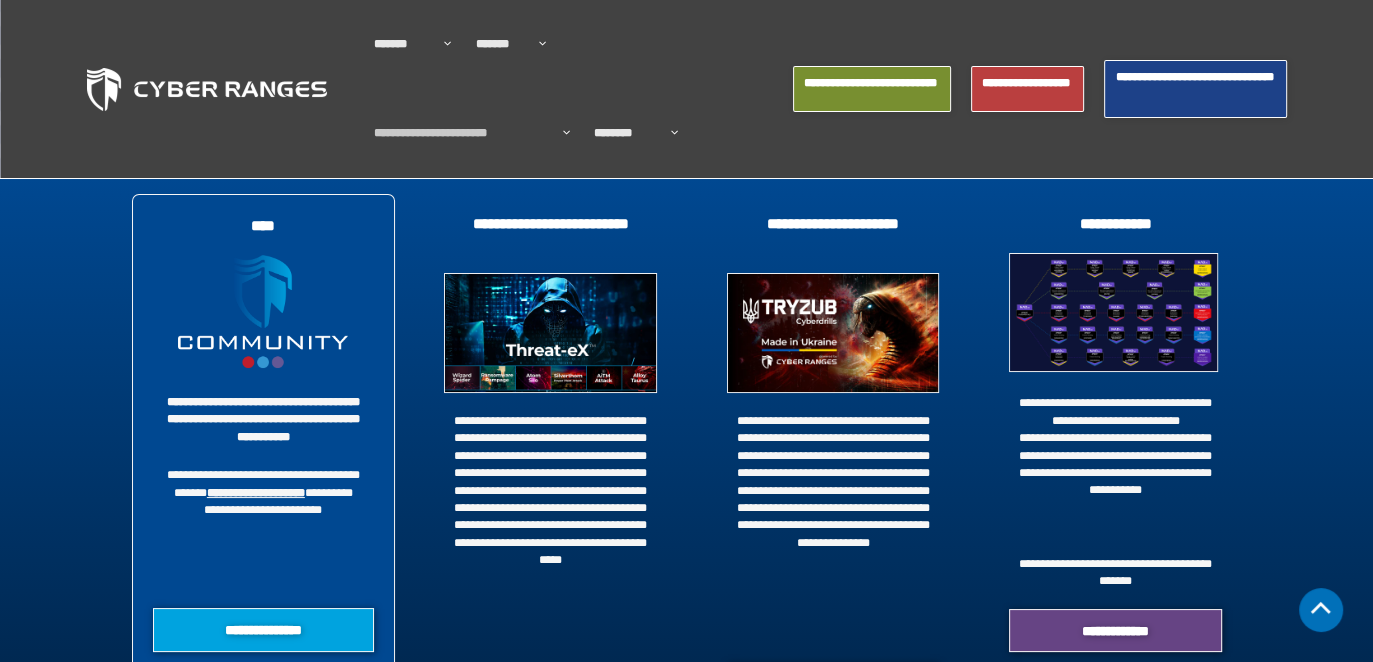 scroll, scrollTop: 2200, scrollLeft: 0, axis: vertical 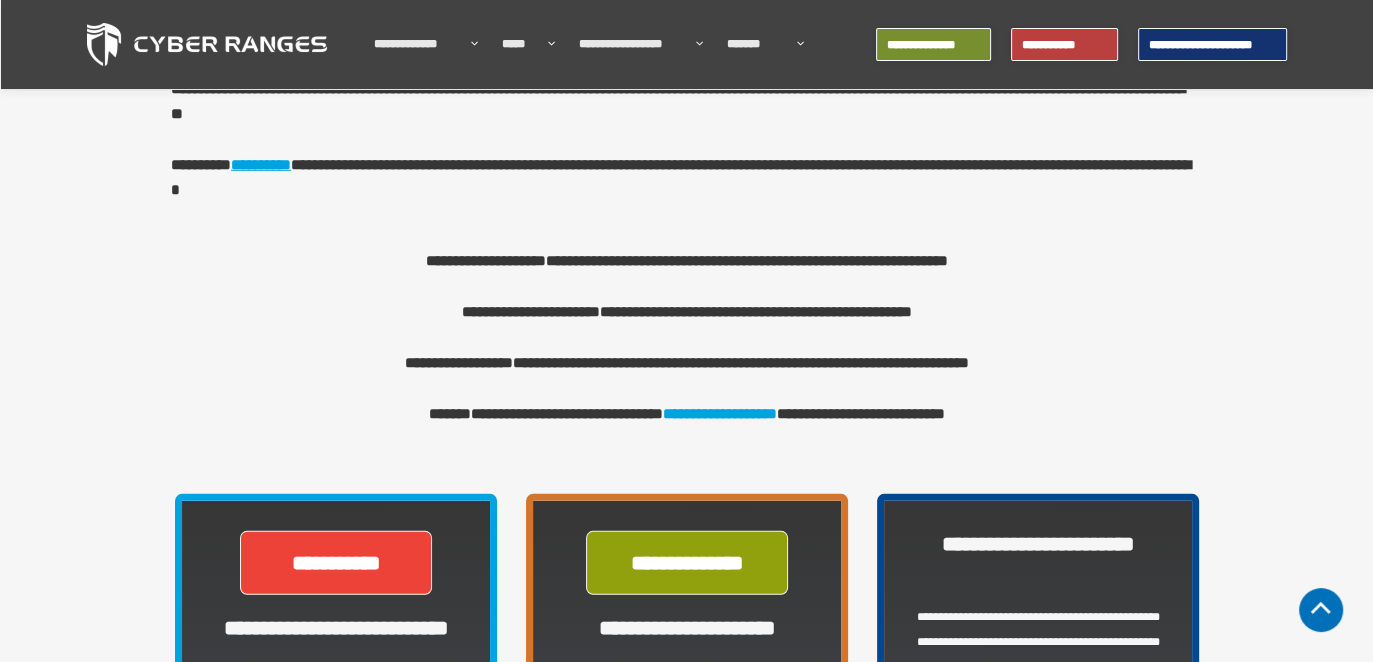 click on "**********" at bounding box center (1212, 45) 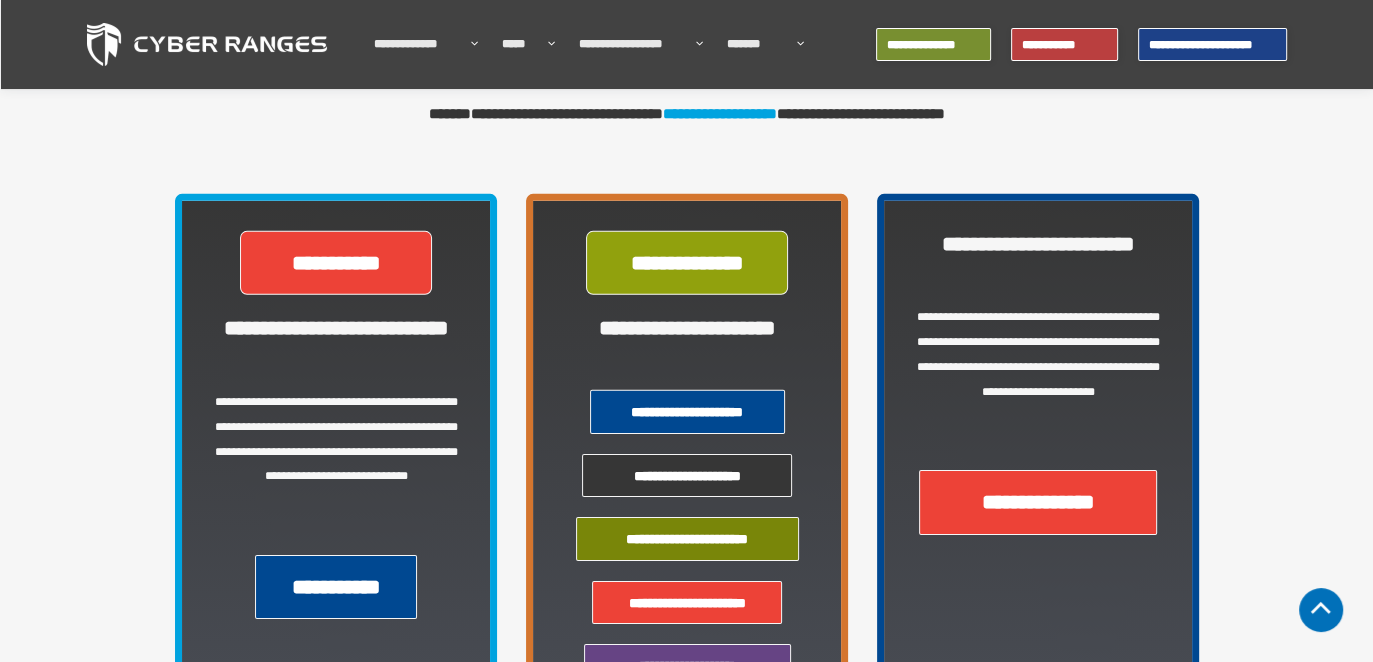 scroll, scrollTop: 5873, scrollLeft: 0, axis: vertical 